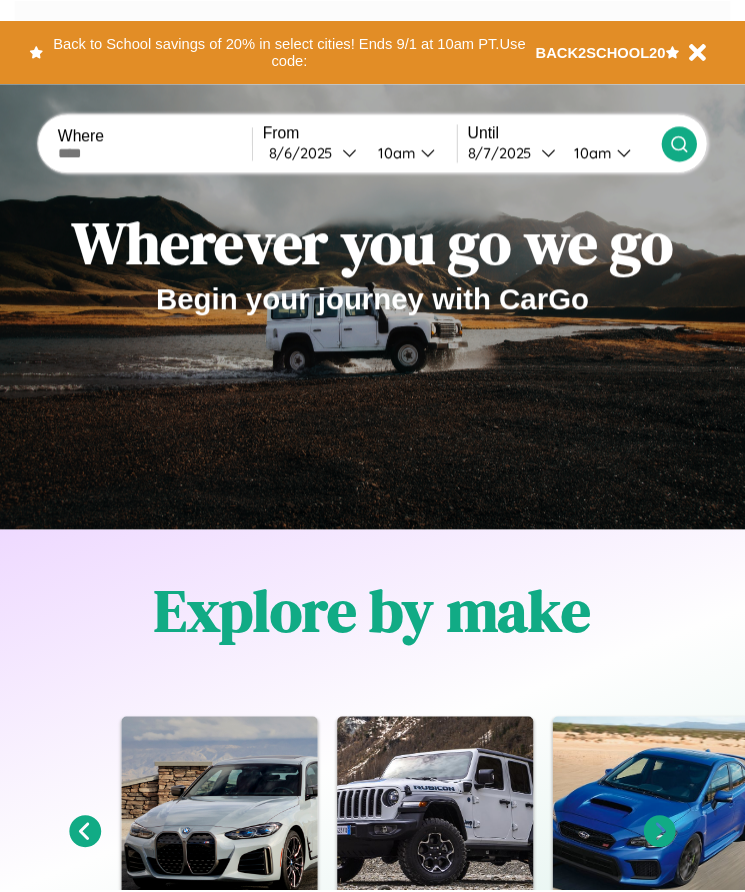 scroll, scrollTop: 0, scrollLeft: 0, axis: both 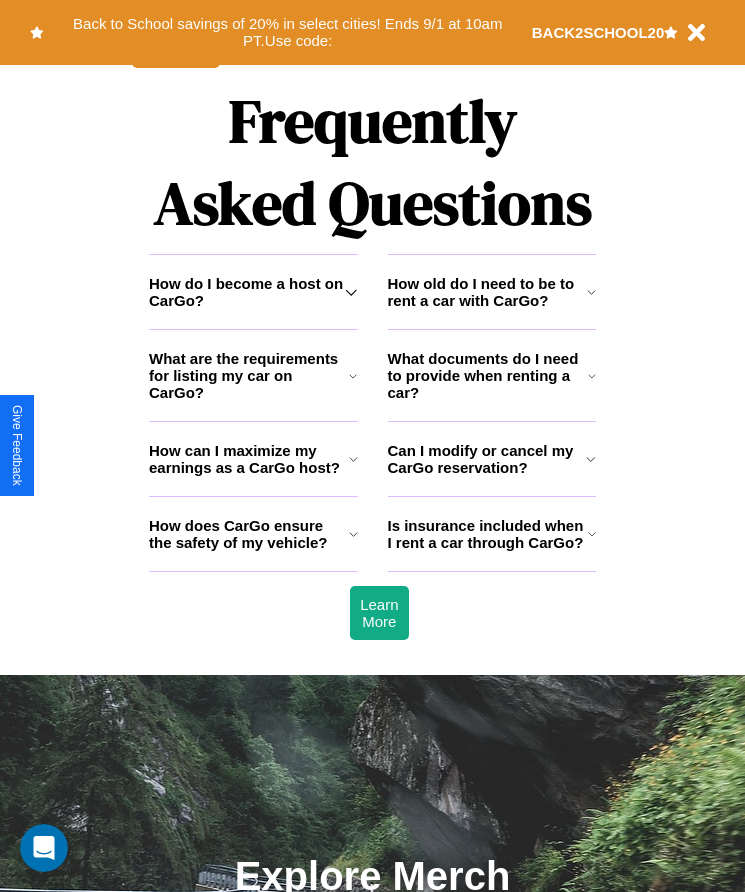 click on "What are the requirements for listing my car on CarGo?" at bounding box center (249, 375) 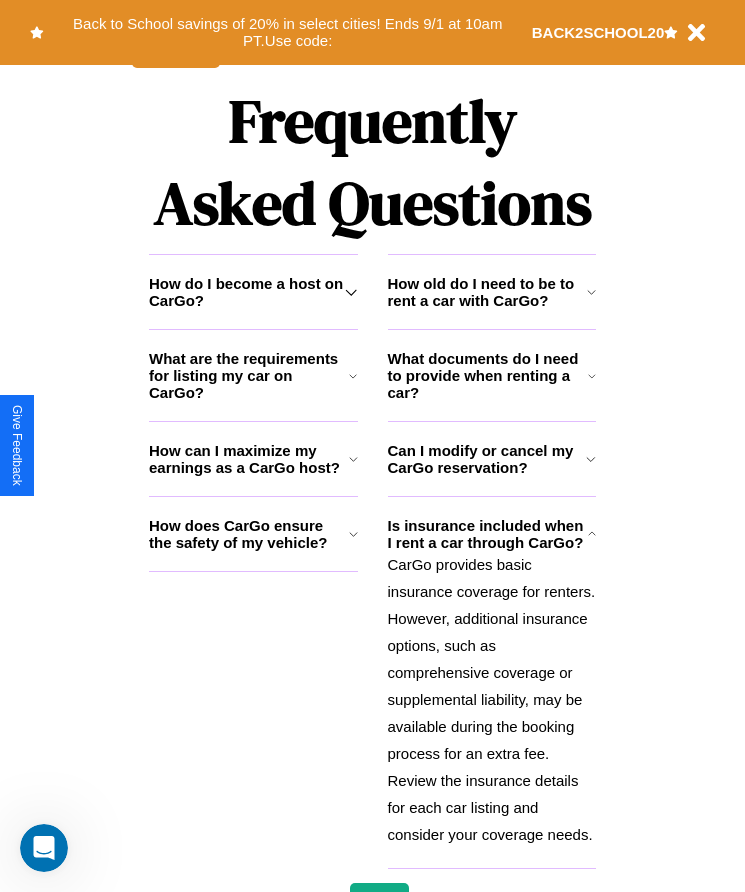 click on "How can I maximize my earnings as a CarGo host?" at bounding box center [249, 459] 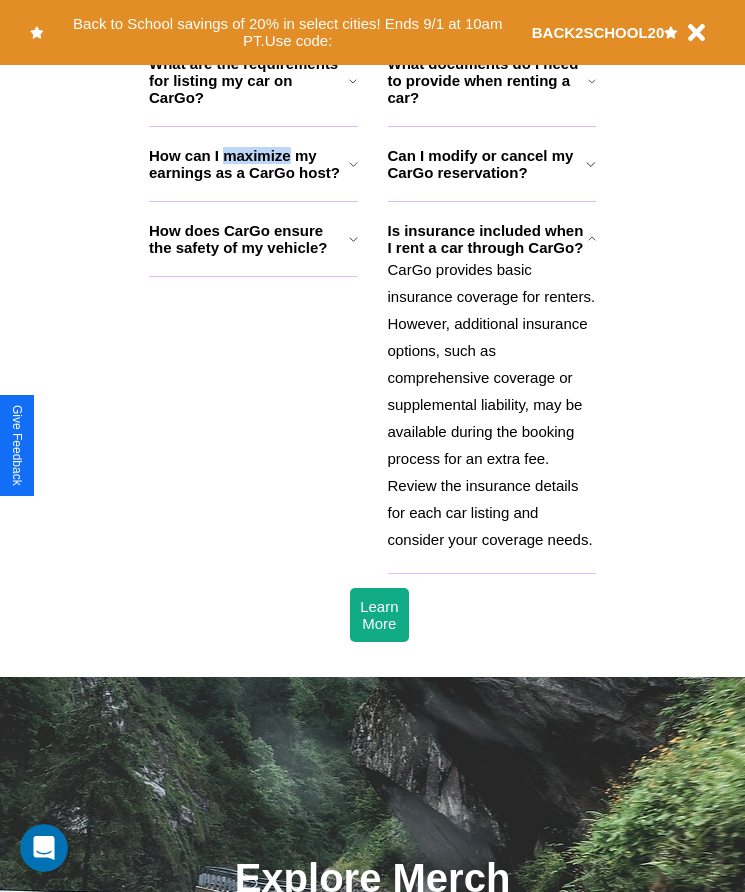 scroll, scrollTop: 2295, scrollLeft: 0, axis: vertical 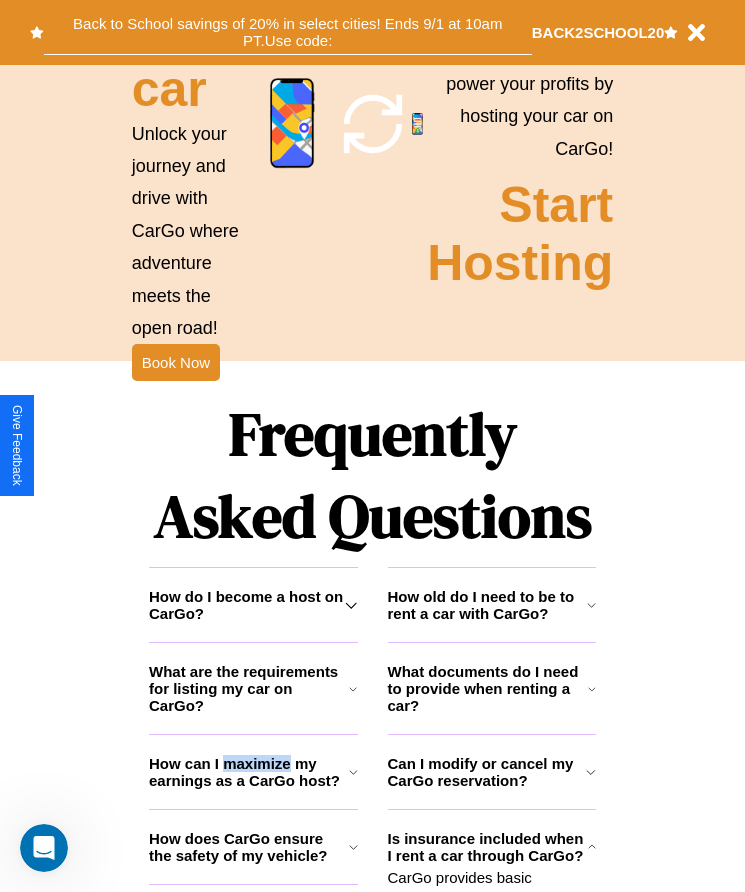 click on "Back to School savings of 20% in select cities! Ends 9/1 at 10am PT.  Use code:" at bounding box center [288, 32] 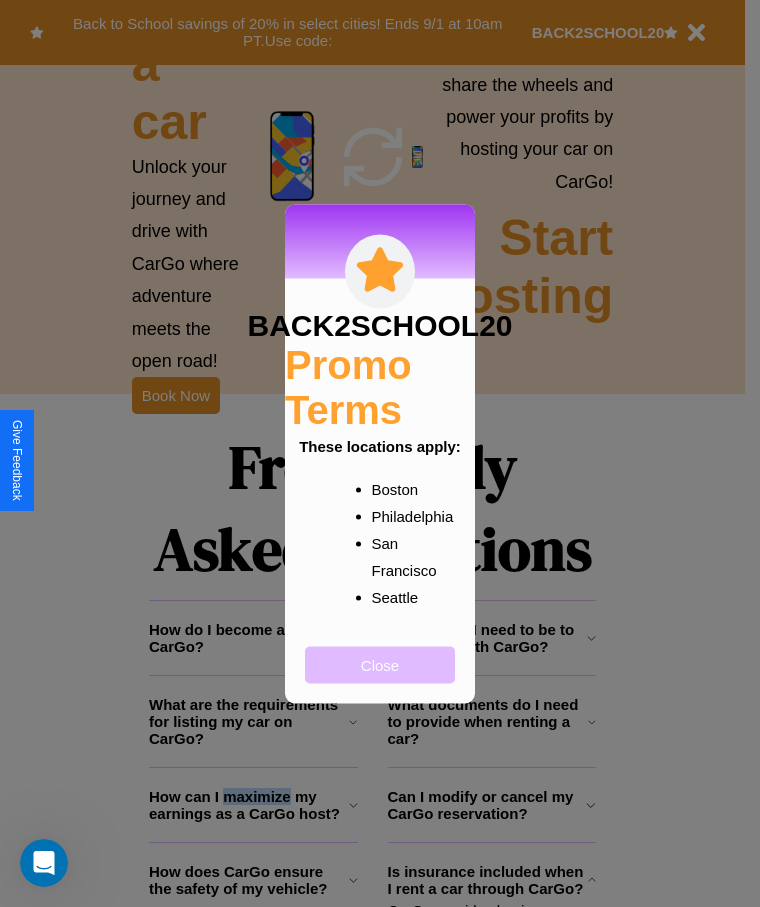 click on "Close" at bounding box center (380, 664) 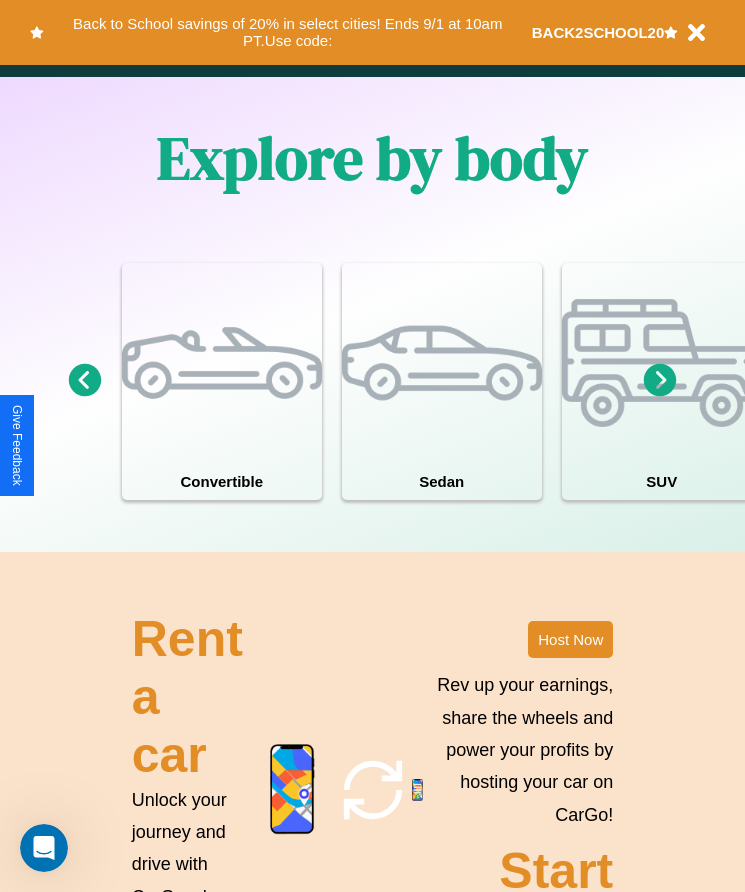 scroll, scrollTop: 334, scrollLeft: 0, axis: vertical 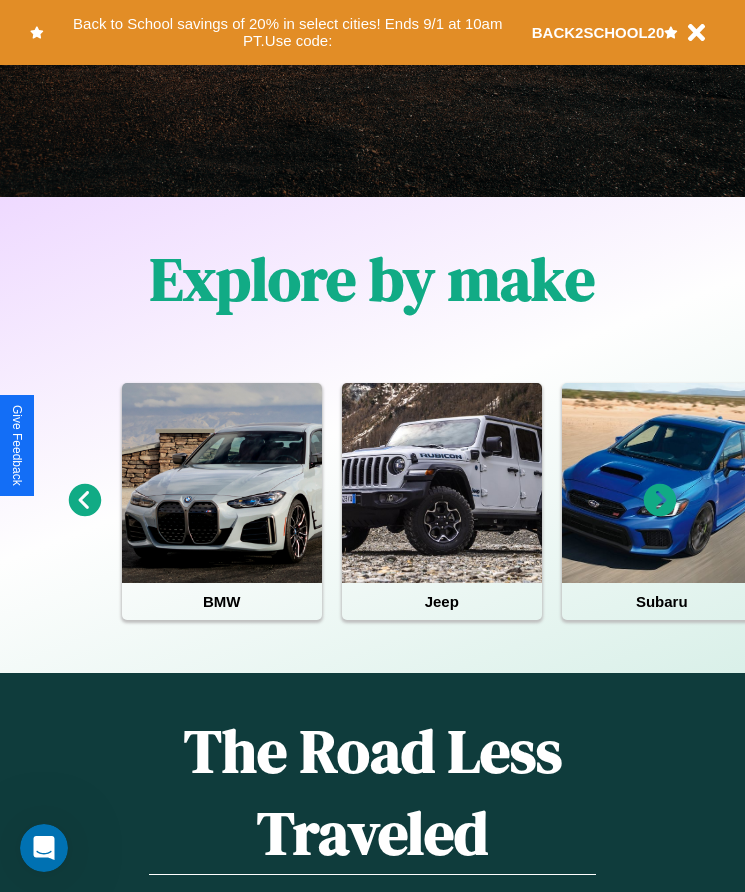 click 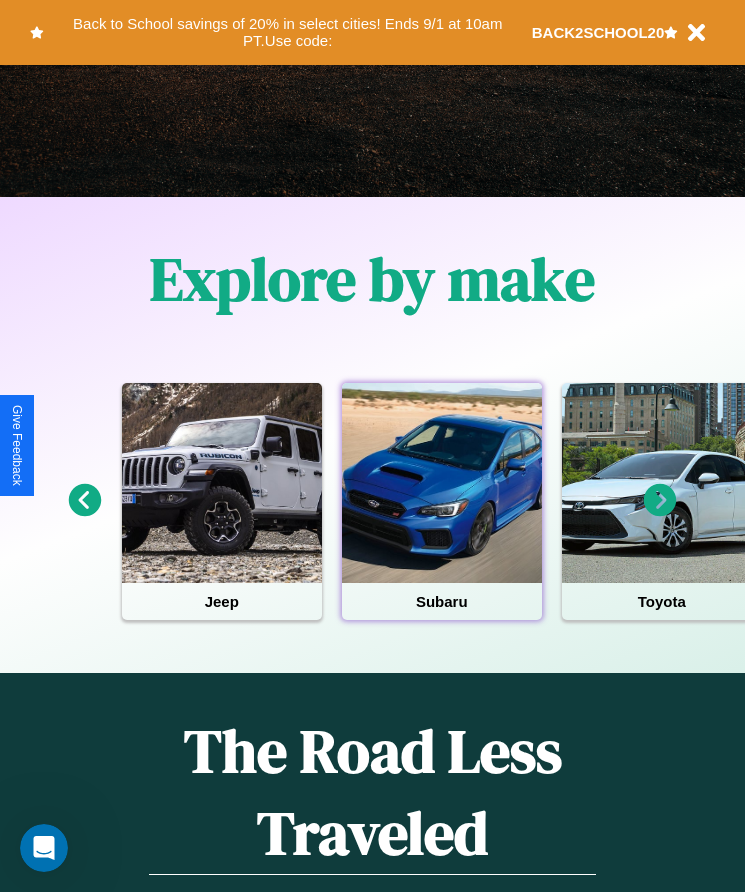 click at bounding box center (442, 483) 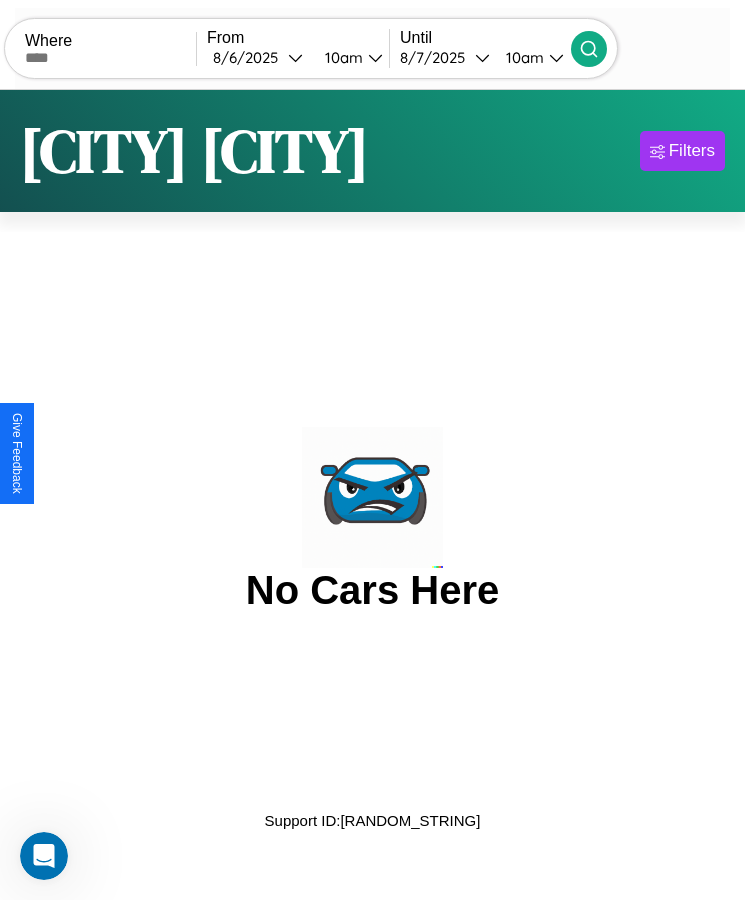 scroll, scrollTop: 0, scrollLeft: 0, axis: both 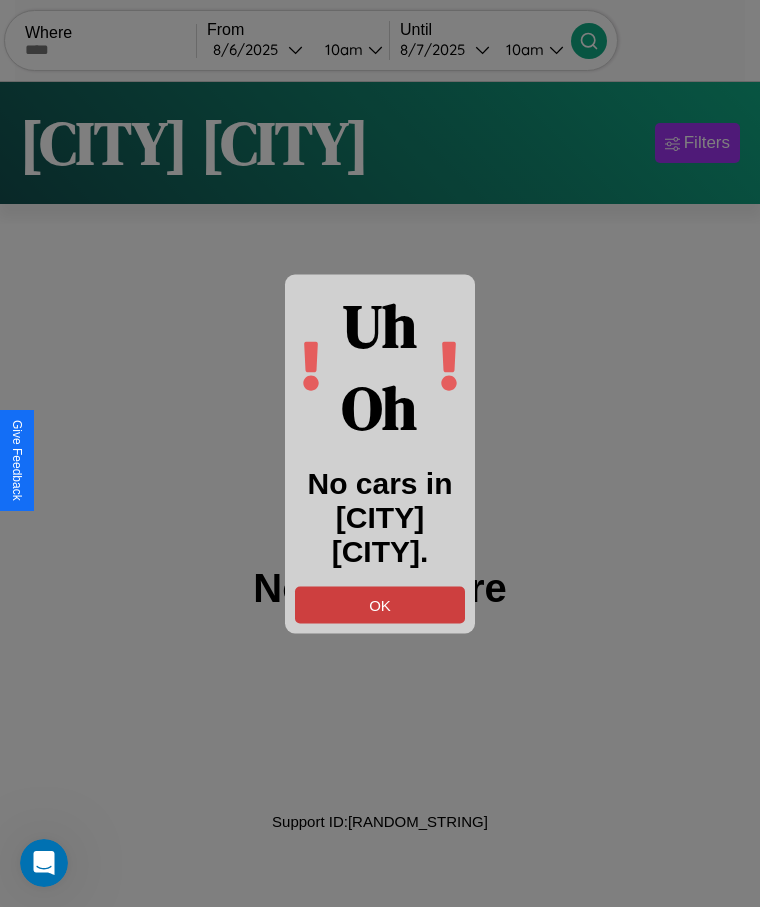 click on "OK" at bounding box center (380, 604) 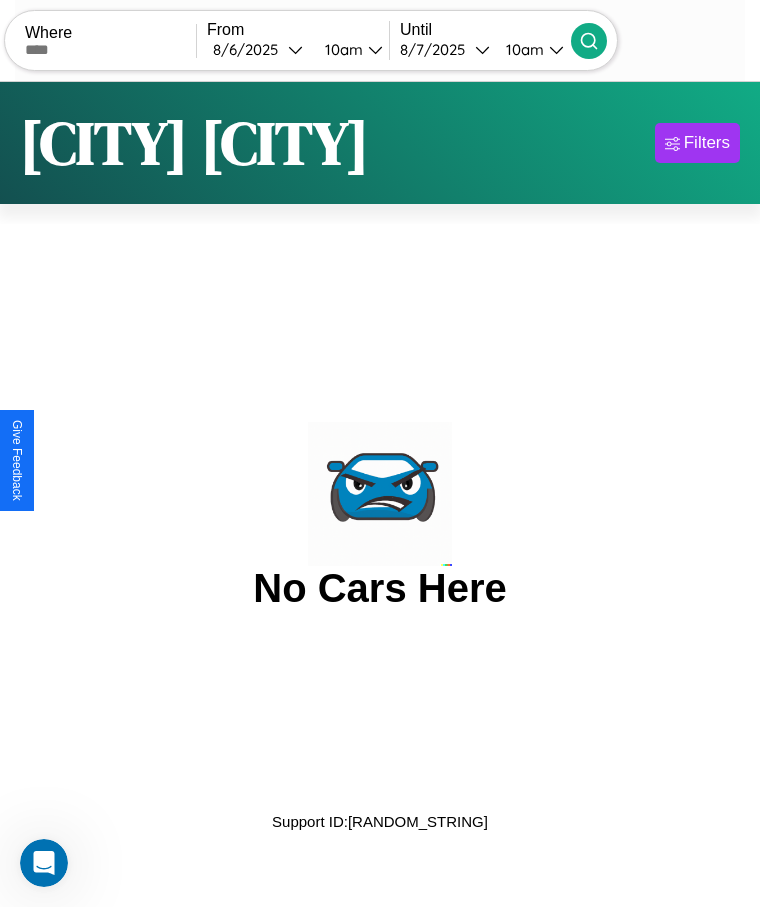click at bounding box center (110, 50) 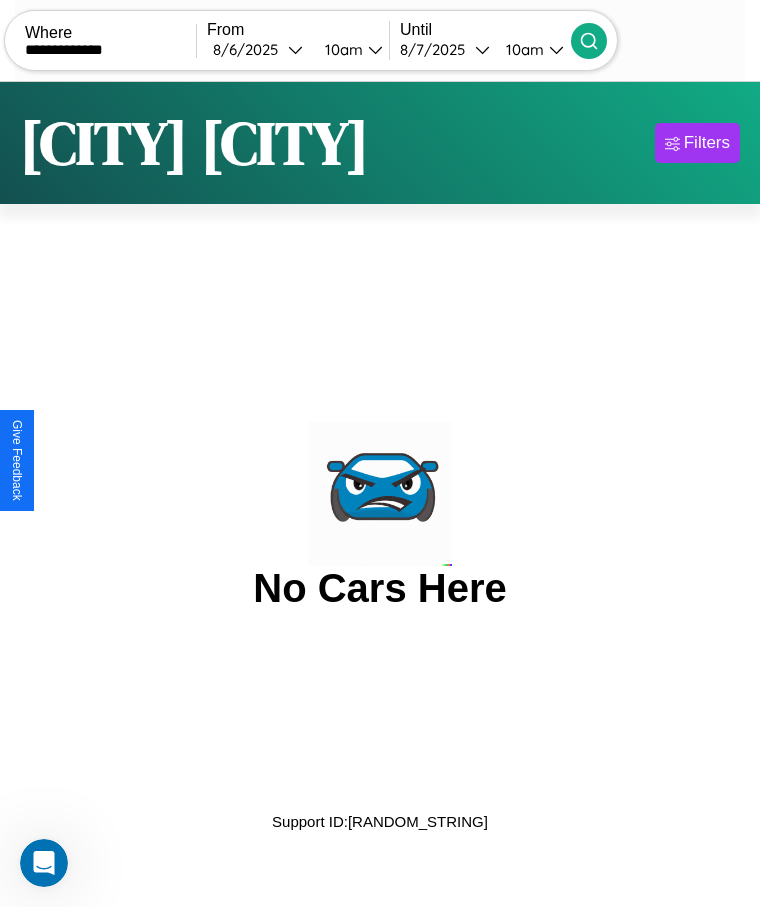 type on "**********" 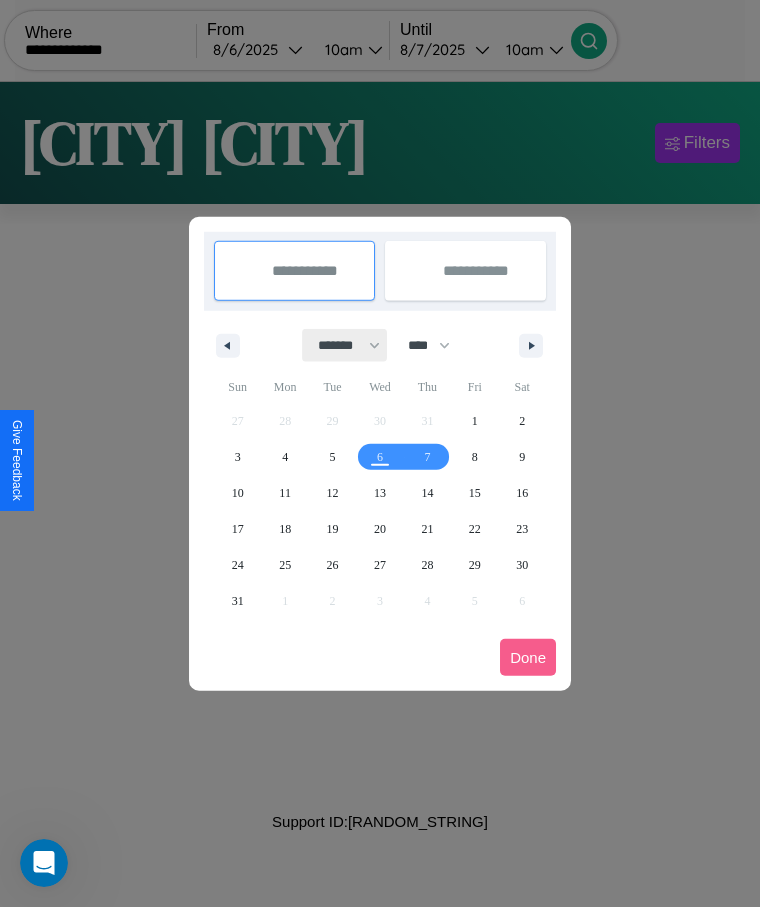 click on "******* ******** ***** ***** *** **** **** ****** ********* ******* ******** ********" at bounding box center (345, 345) 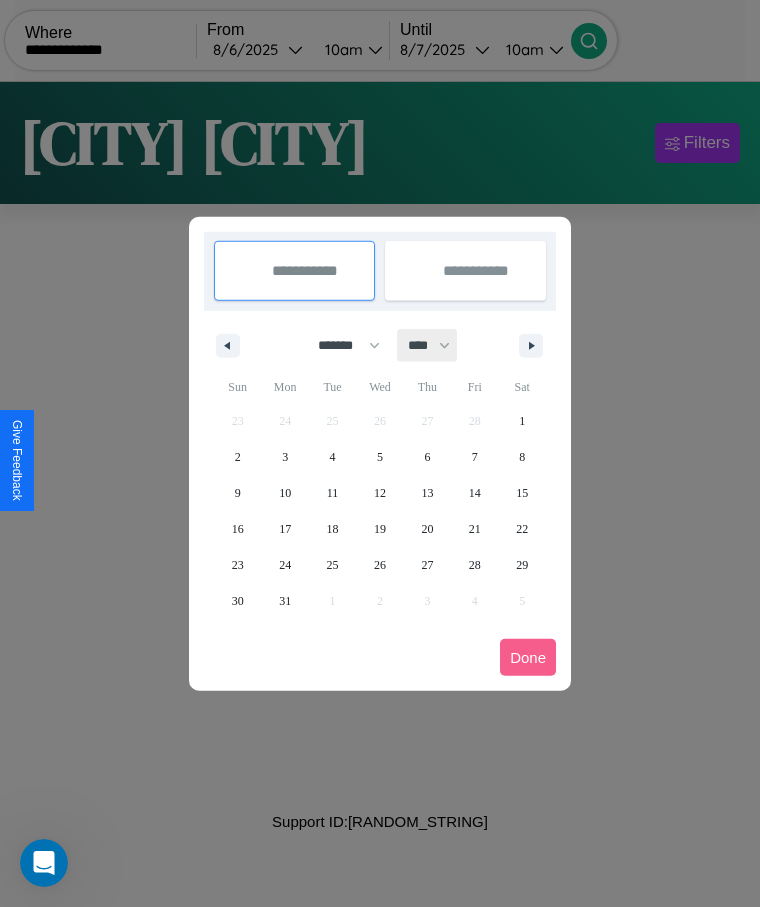 click on "**** **** **** **** **** **** **** **** **** **** **** **** **** **** **** **** **** **** **** **** **** **** **** **** **** **** **** **** **** **** **** **** **** **** **** **** **** **** **** **** **** **** **** **** **** **** **** **** **** **** **** **** **** **** **** **** **** **** **** **** **** **** **** **** **** **** **** **** **** **** **** **** **** **** **** **** **** **** **** **** **** **** **** **** **** **** **** **** **** **** **** **** **** **** **** **** **** **** **** **** **** **** **** **** **** **** **** **** **** **** **** **** **** **** **** **** **** **** **** **** ****" at bounding box center (428, 345) 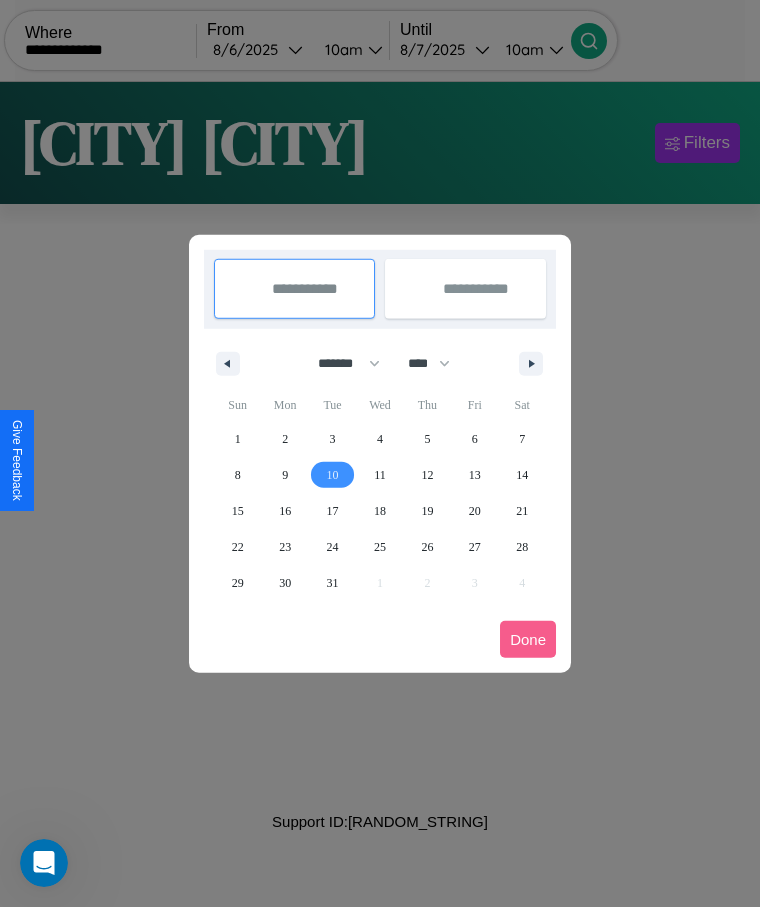 click on "10" at bounding box center (333, 475) 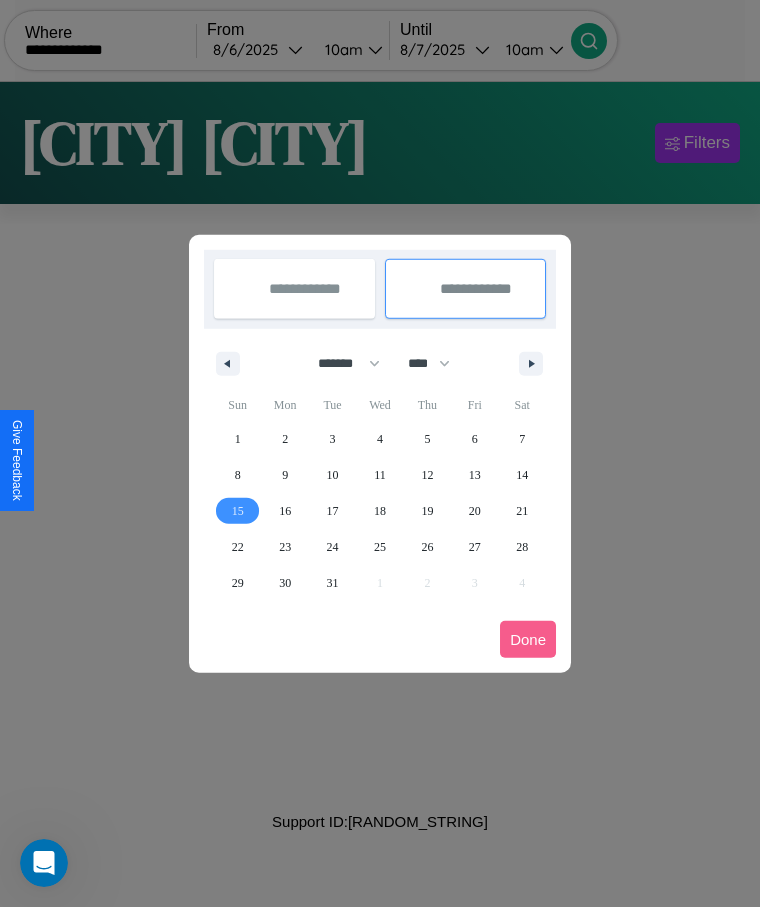 click on "15" at bounding box center (238, 511) 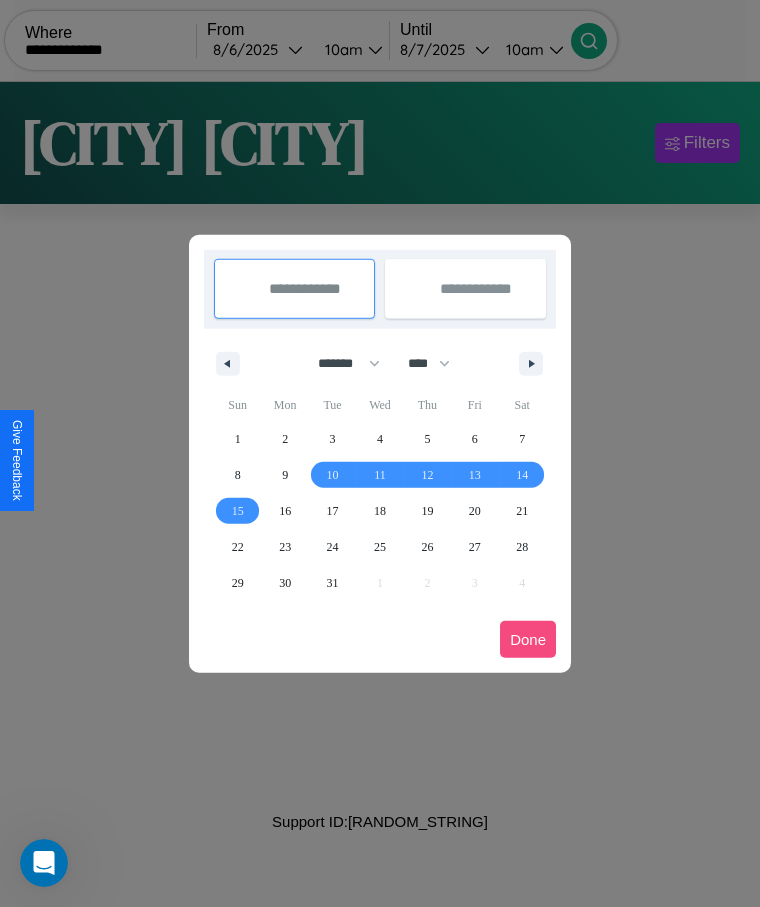 click on "Done" at bounding box center (528, 639) 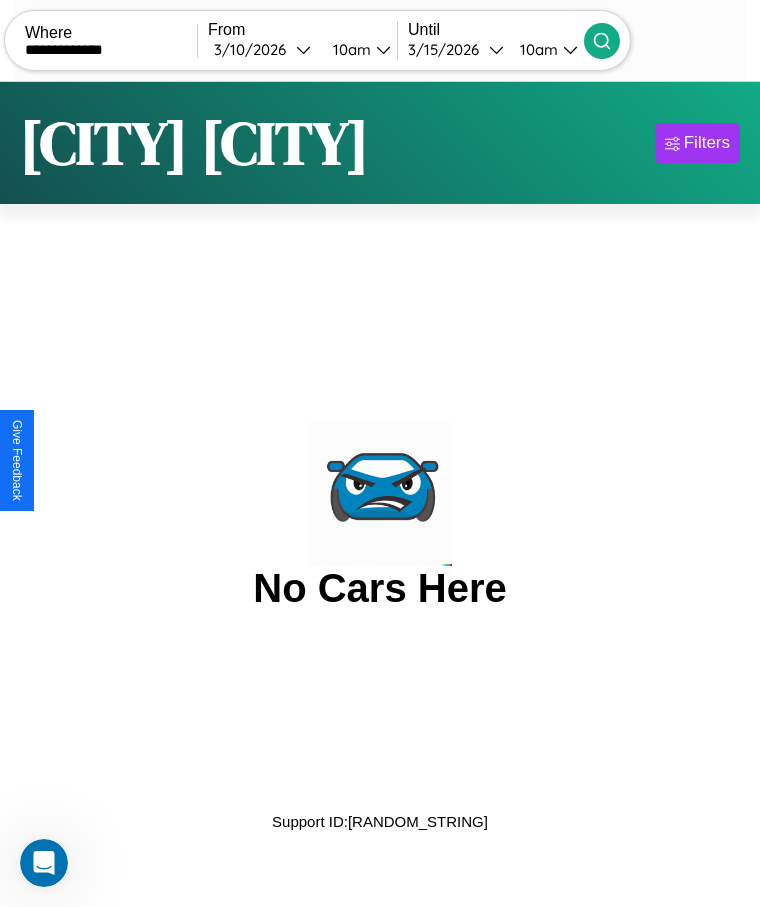 click 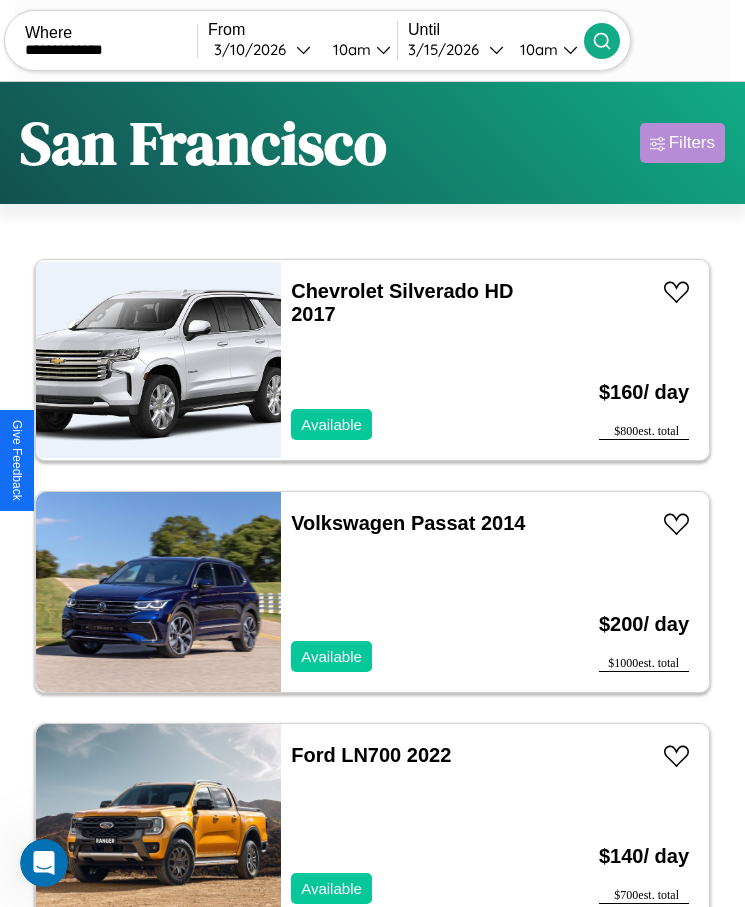 click on "Filters" at bounding box center [692, 143] 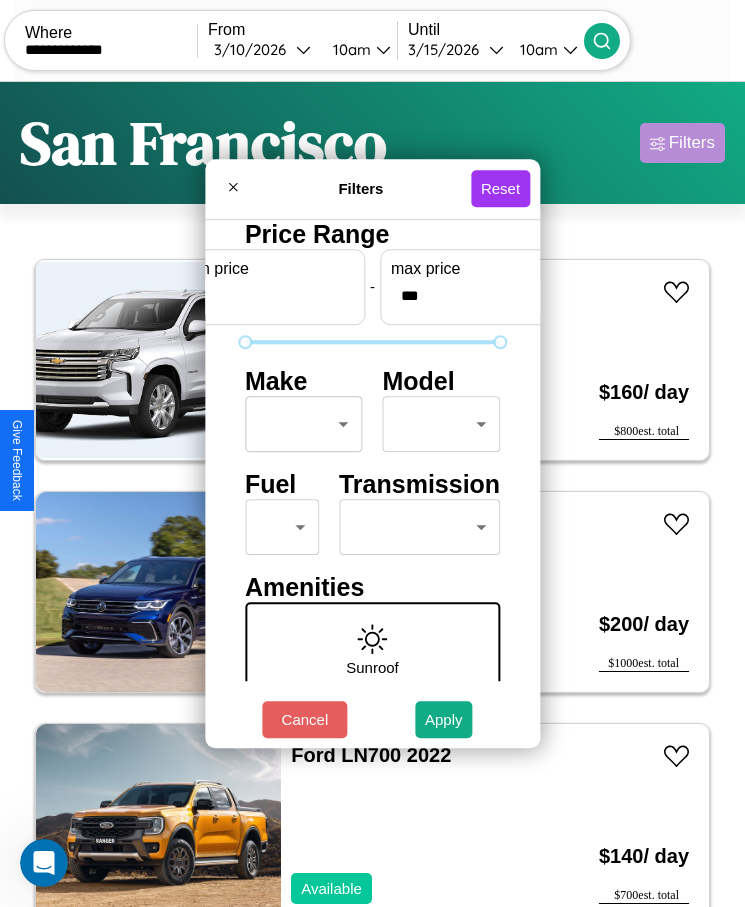 scroll, scrollTop: 85, scrollLeft: 0, axis: vertical 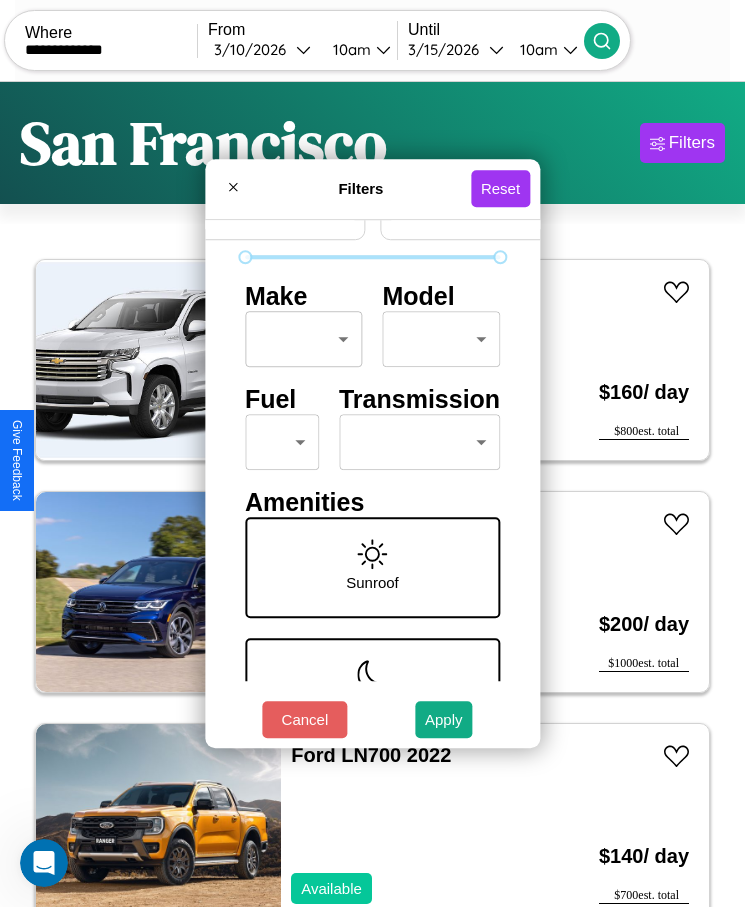 click on "**********" at bounding box center (372, 478) 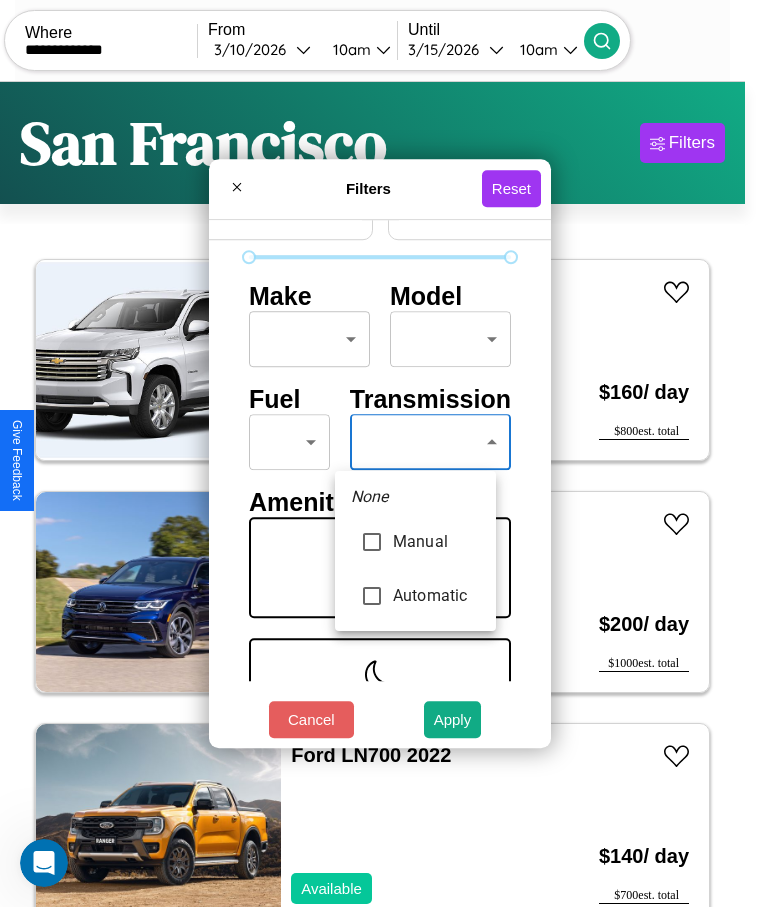 type on "*********" 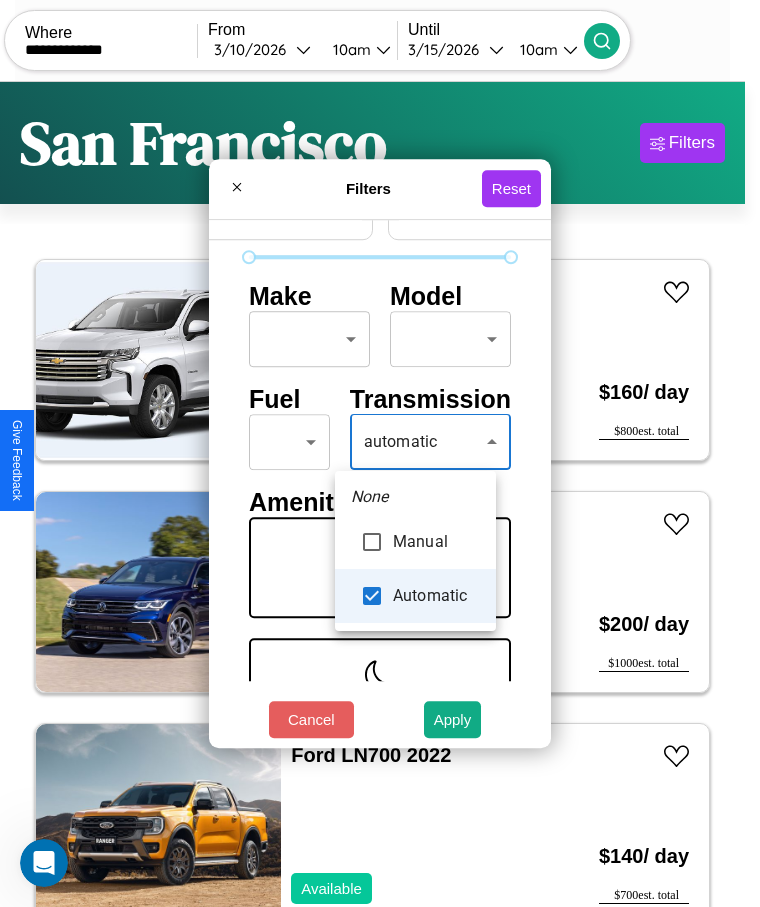 click at bounding box center [380, 453] 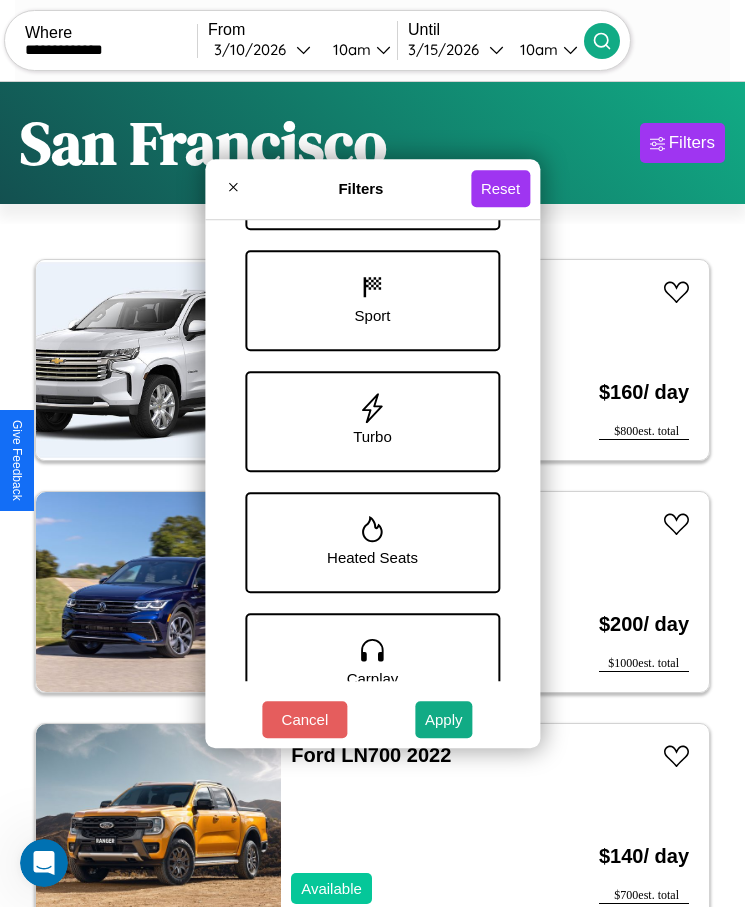 scroll, scrollTop: 1247, scrollLeft: 0, axis: vertical 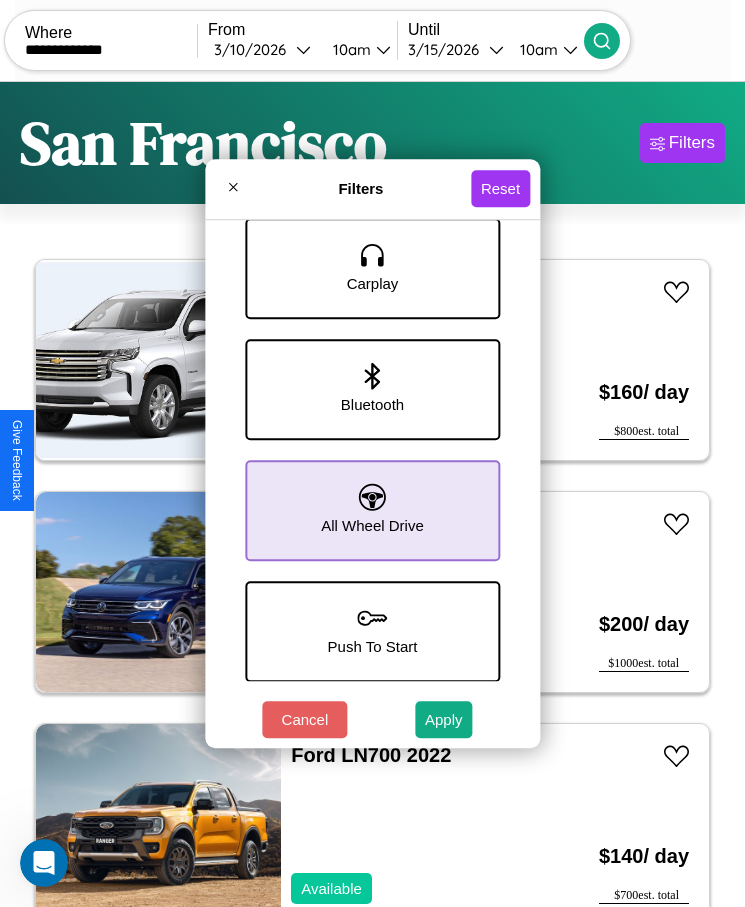 click 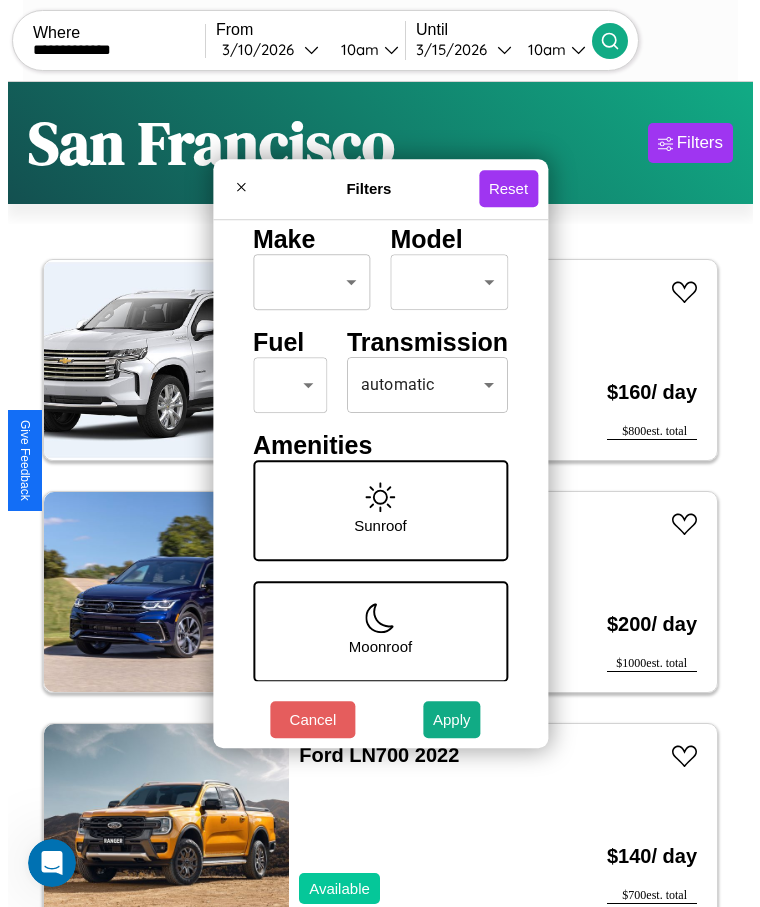 scroll, scrollTop: 0, scrollLeft: 0, axis: both 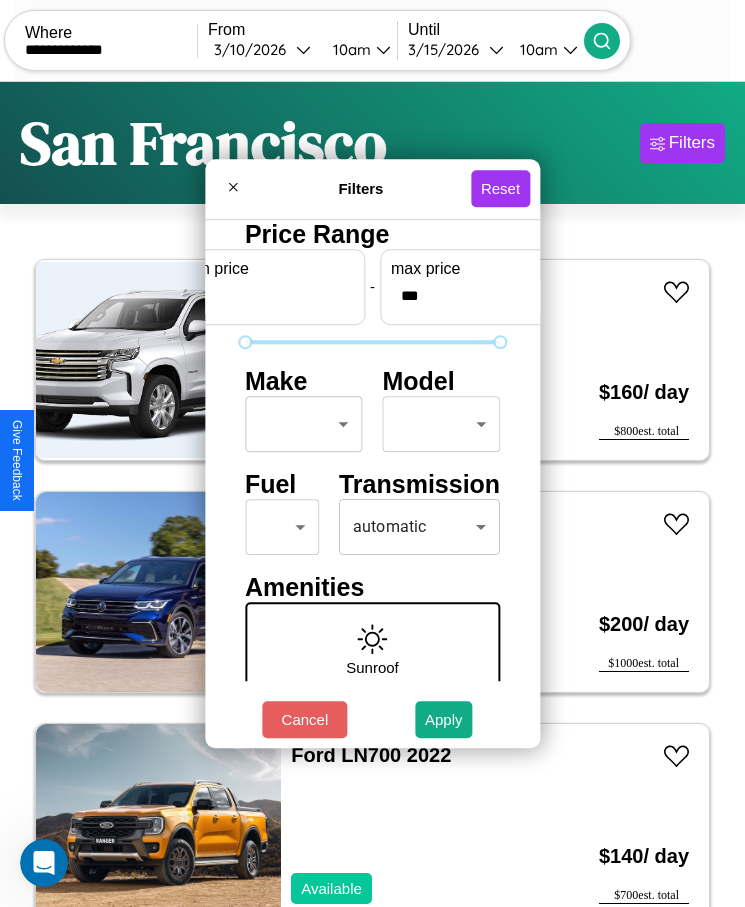 click on "**********" at bounding box center [372, 478] 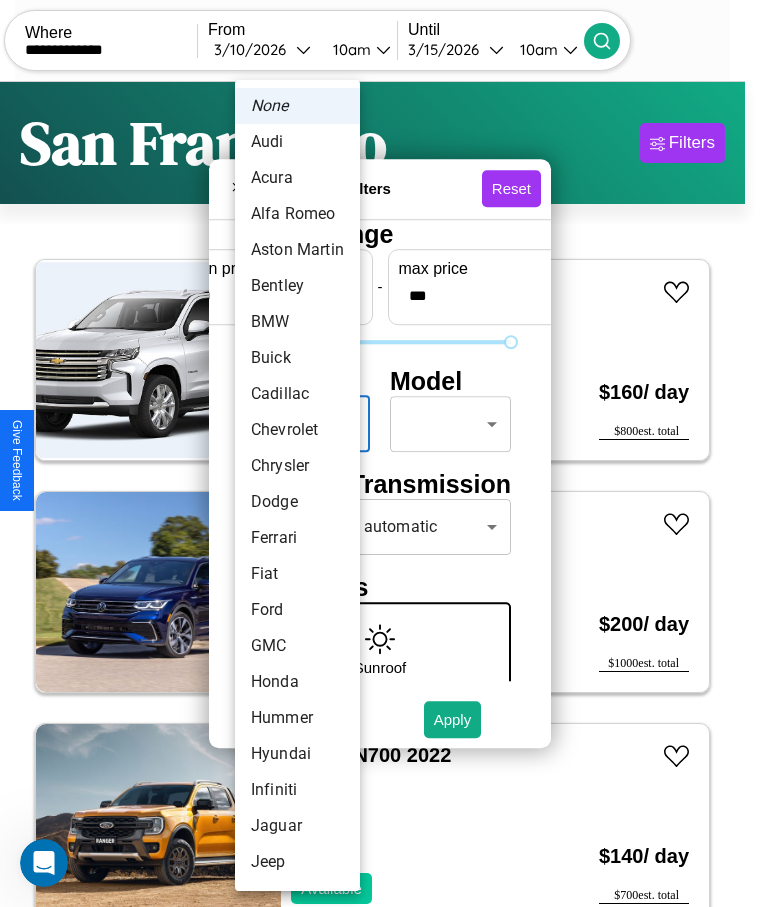 click on "Chrysler" at bounding box center (297, 466) 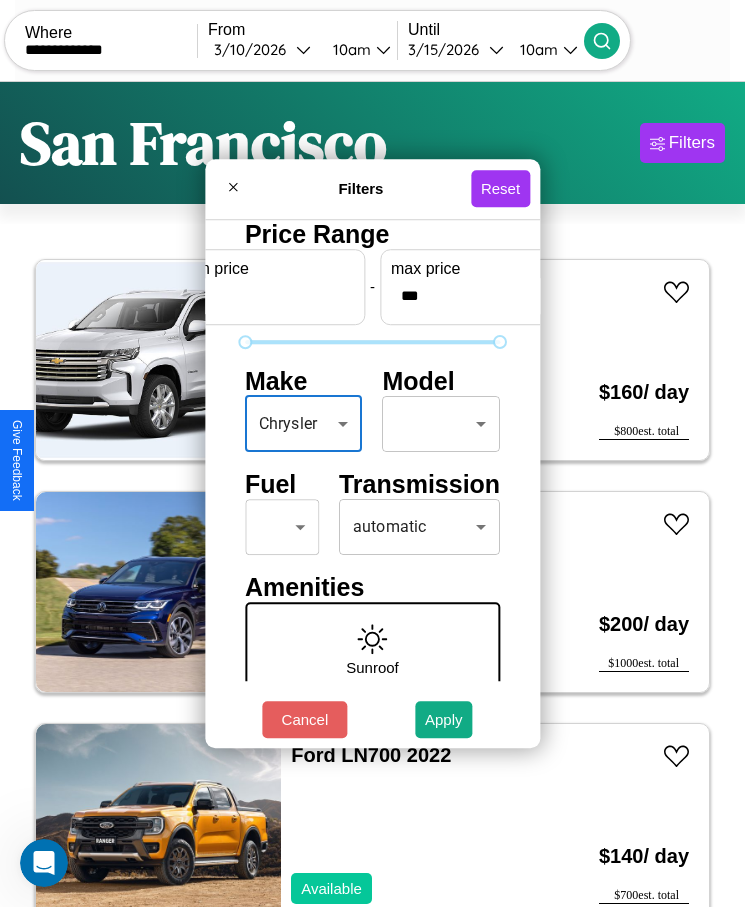 click on "**********" at bounding box center [372, 478] 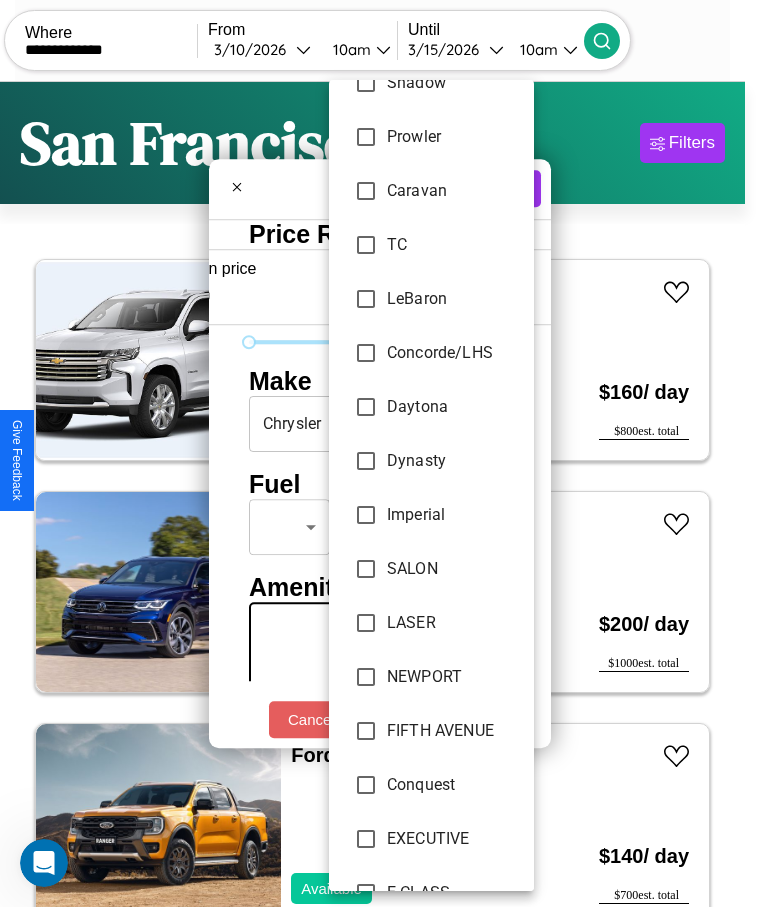scroll, scrollTop: 1286, scrollLeft: 0, axis: vertical 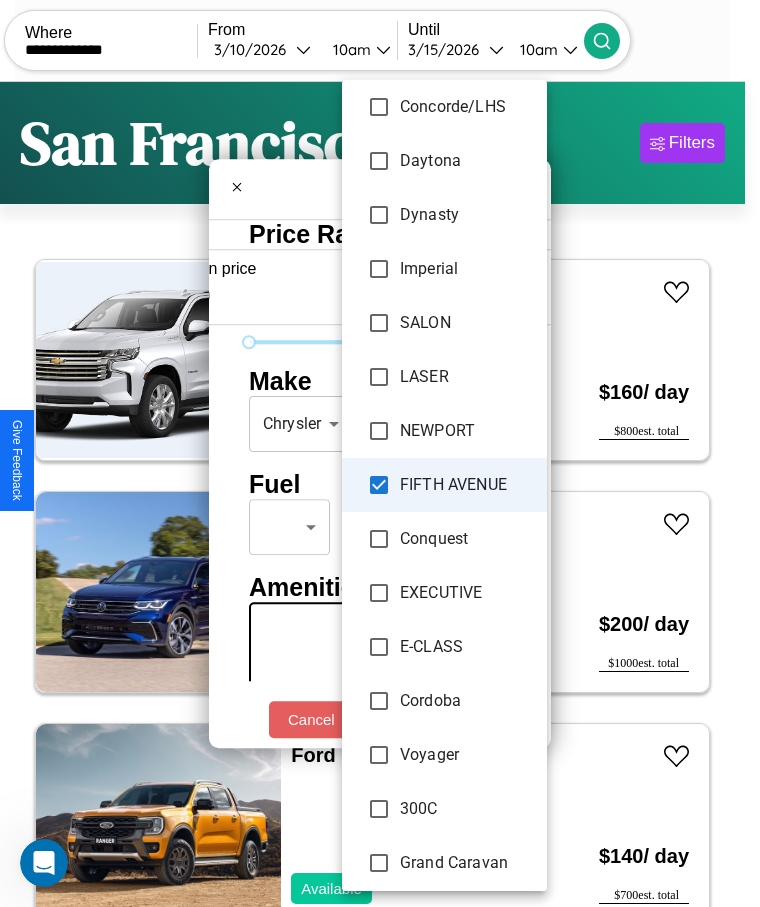 click on "Cordoba" at bounding box center [444, 701] 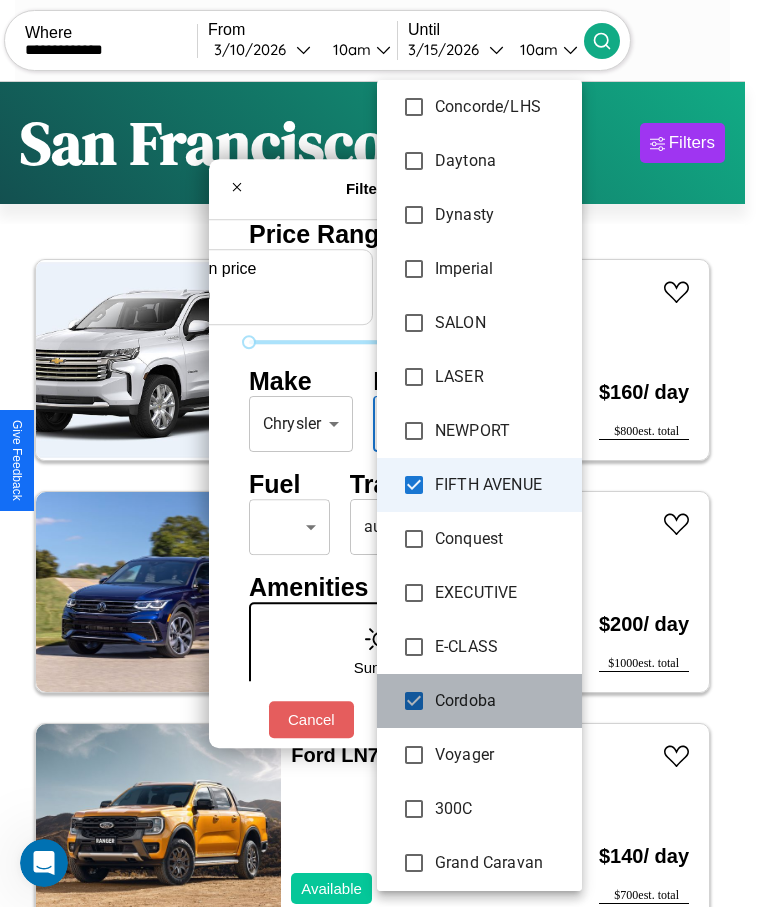 scroll, scrollTop: 29958, scrollLeft: 0, axis: vertical 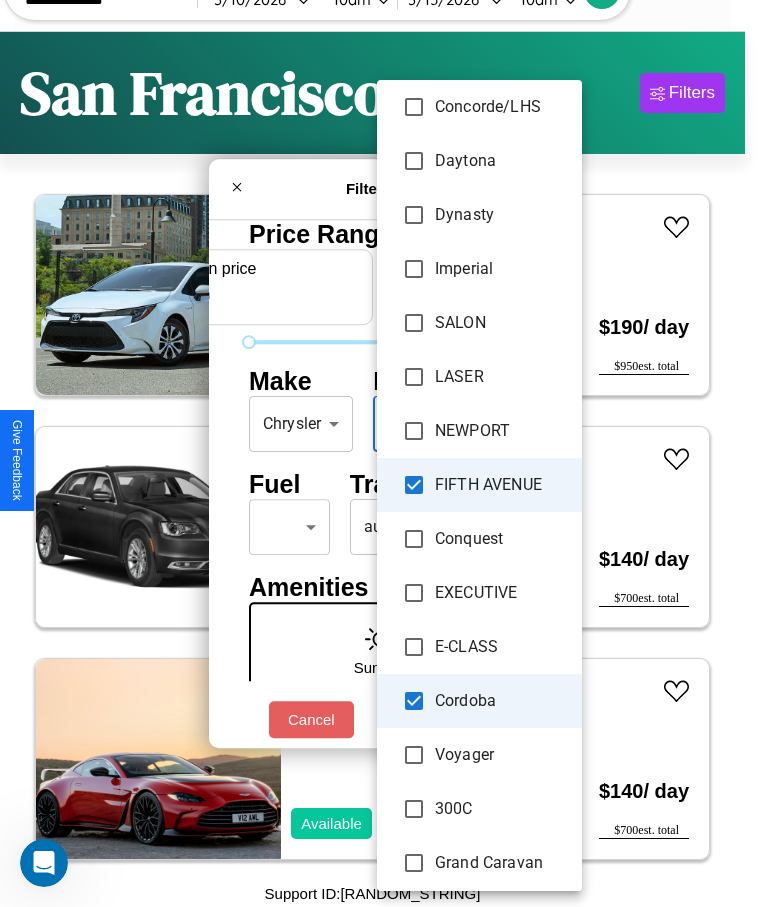 click at bounding box center (380, 453) 